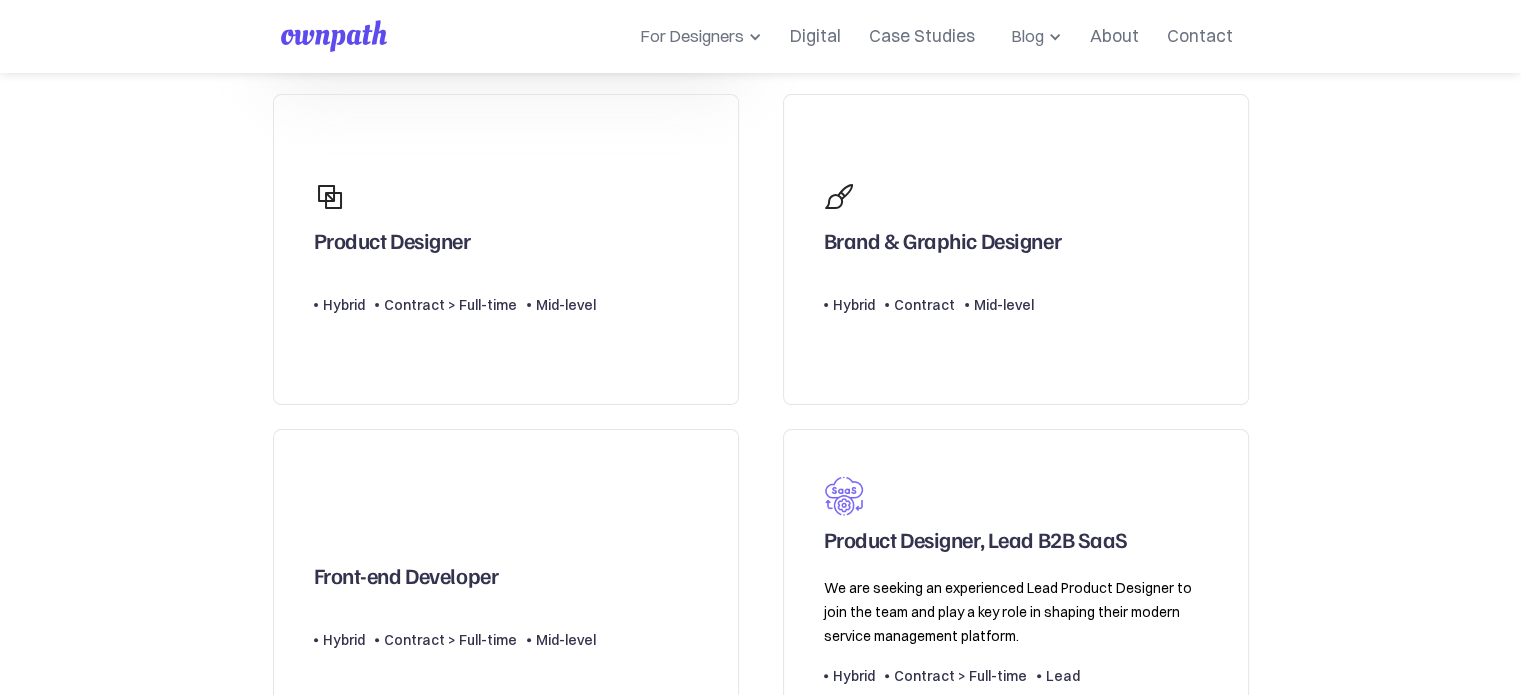 scroll, scrollTop: 600, scrollLeft: 0, axis: vertical 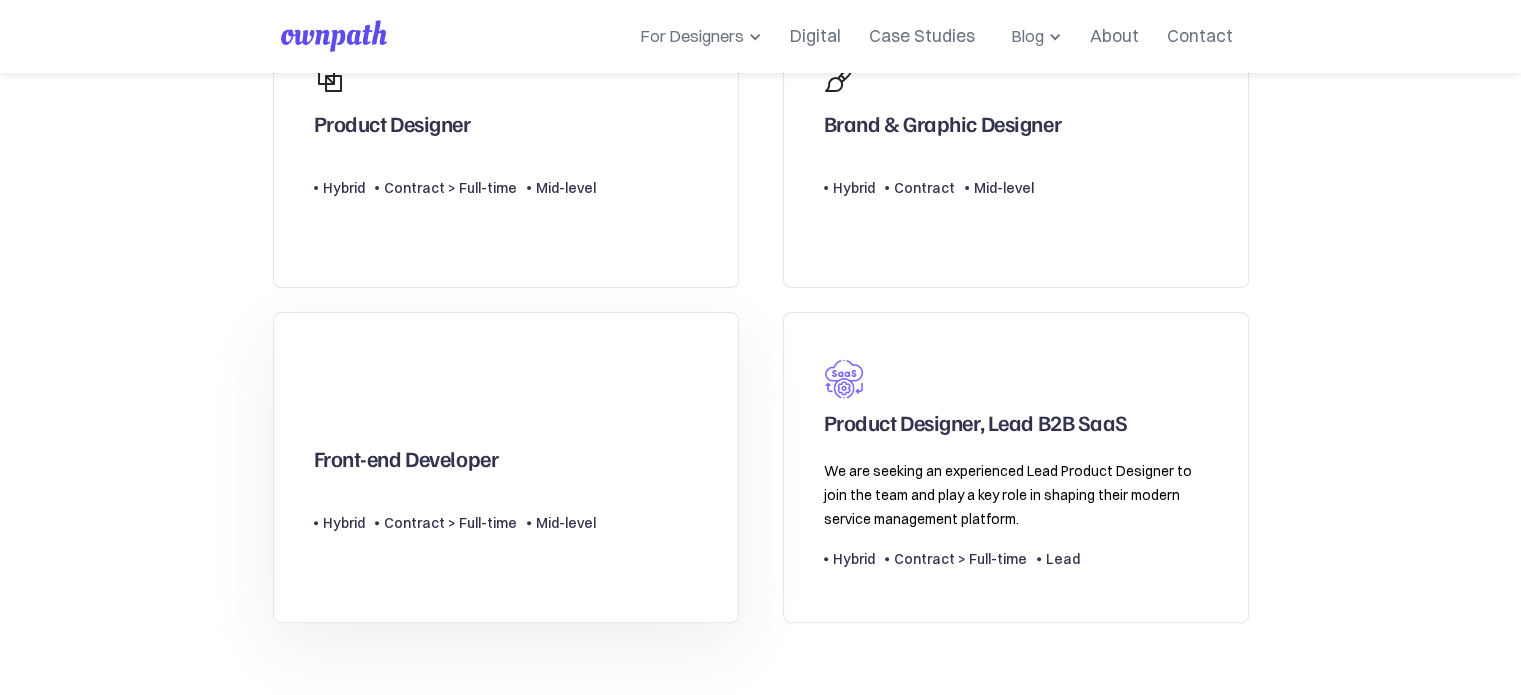 click on "Front-end Developer" at bounding box center (455, 433) 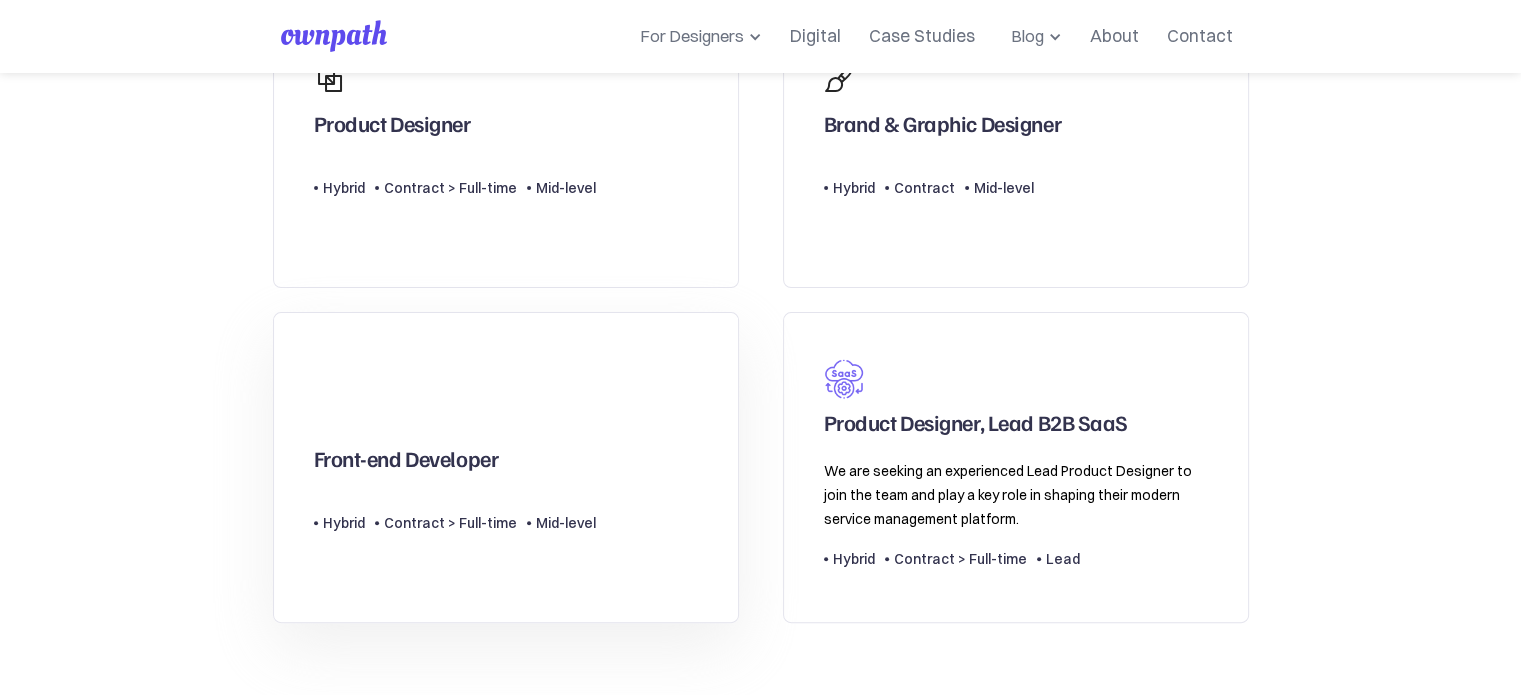 click on "Front-end Developer" at bounding box center (406, 463) 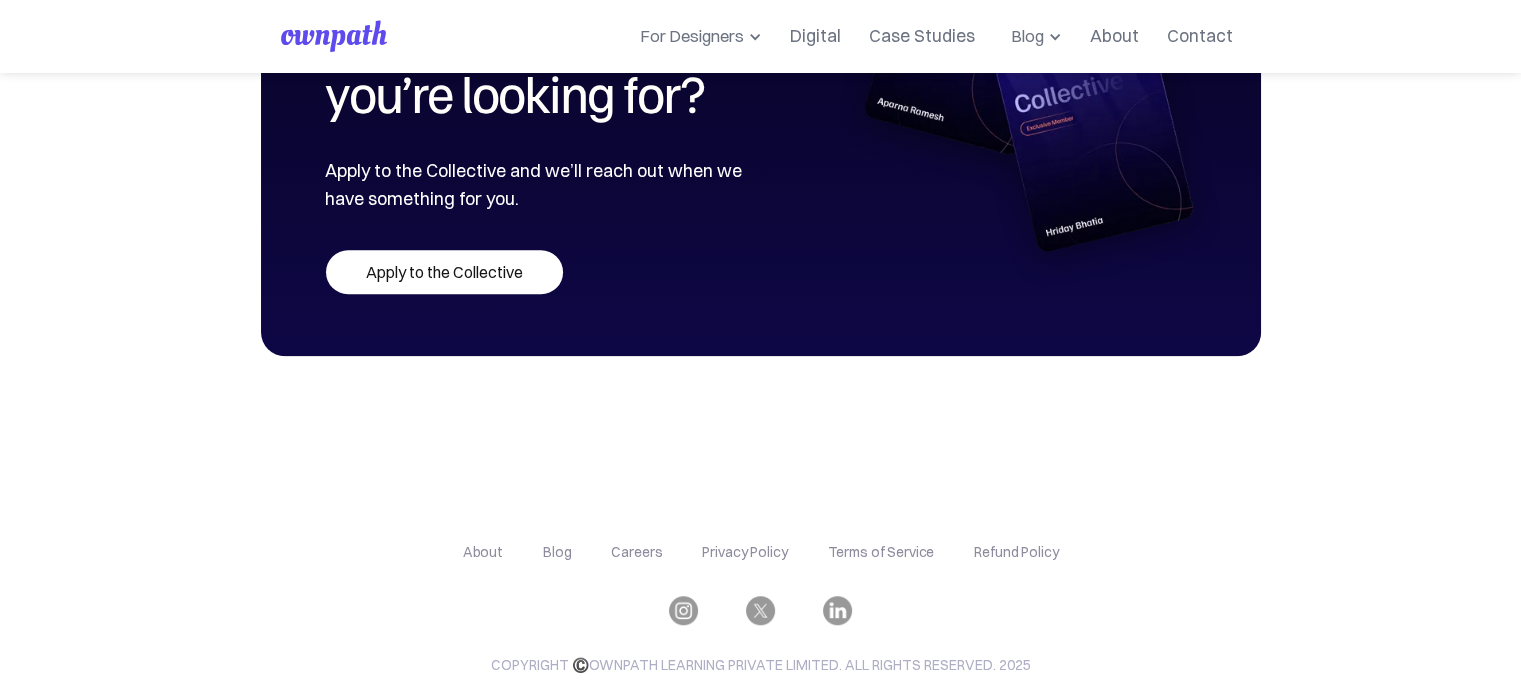 scroll, scrollTop: 1157, scrollLeft: 0, axis: vertical 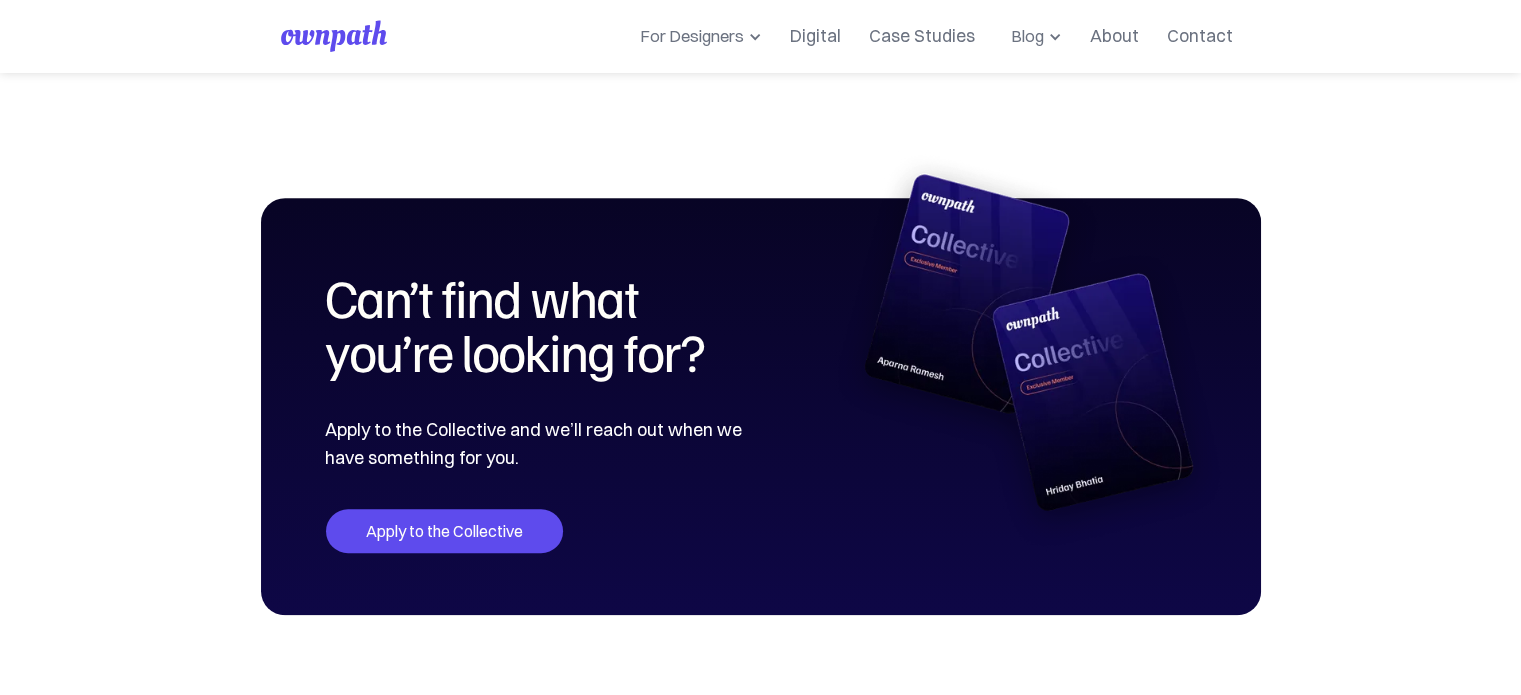 click on "Apply to the Collective" at bounding box center (444, 531) 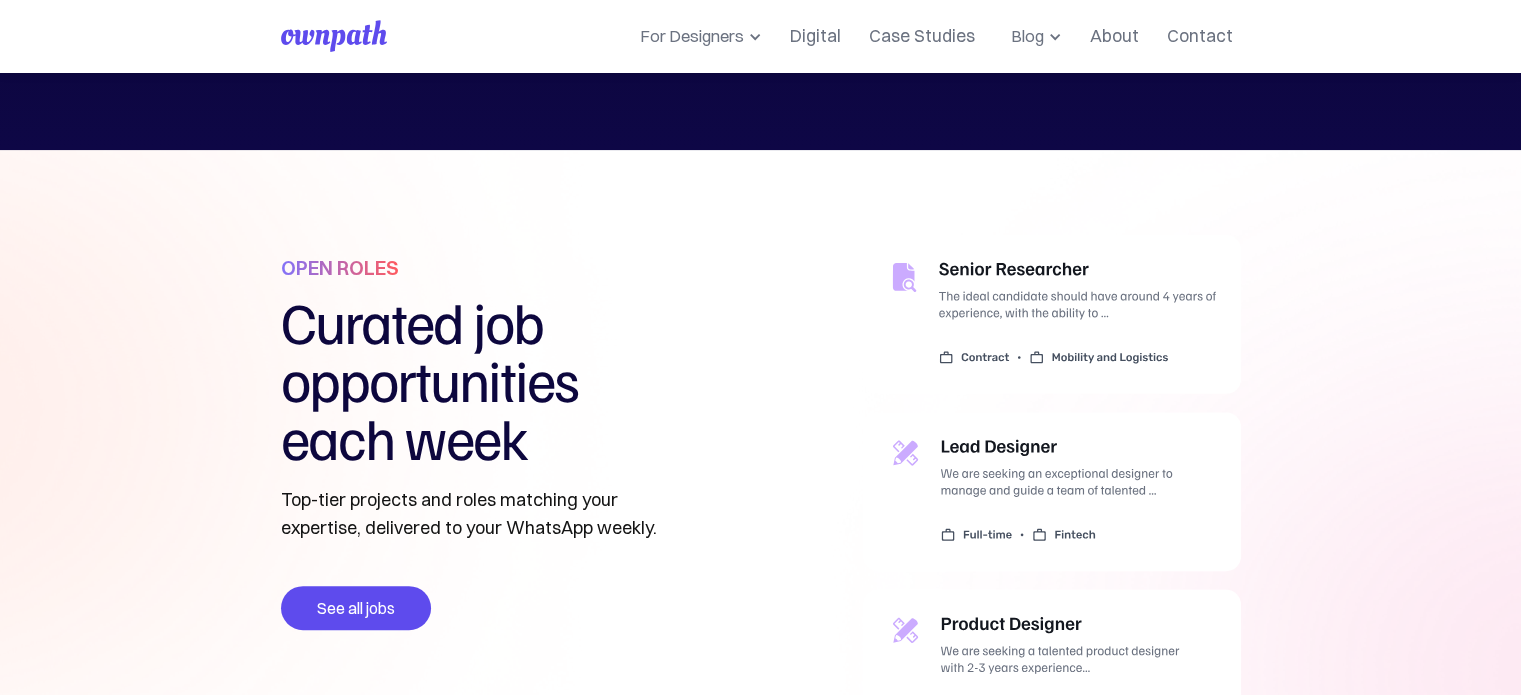 scroll, scrollTop: 1100, scrollLeft: 0, axis: vertical 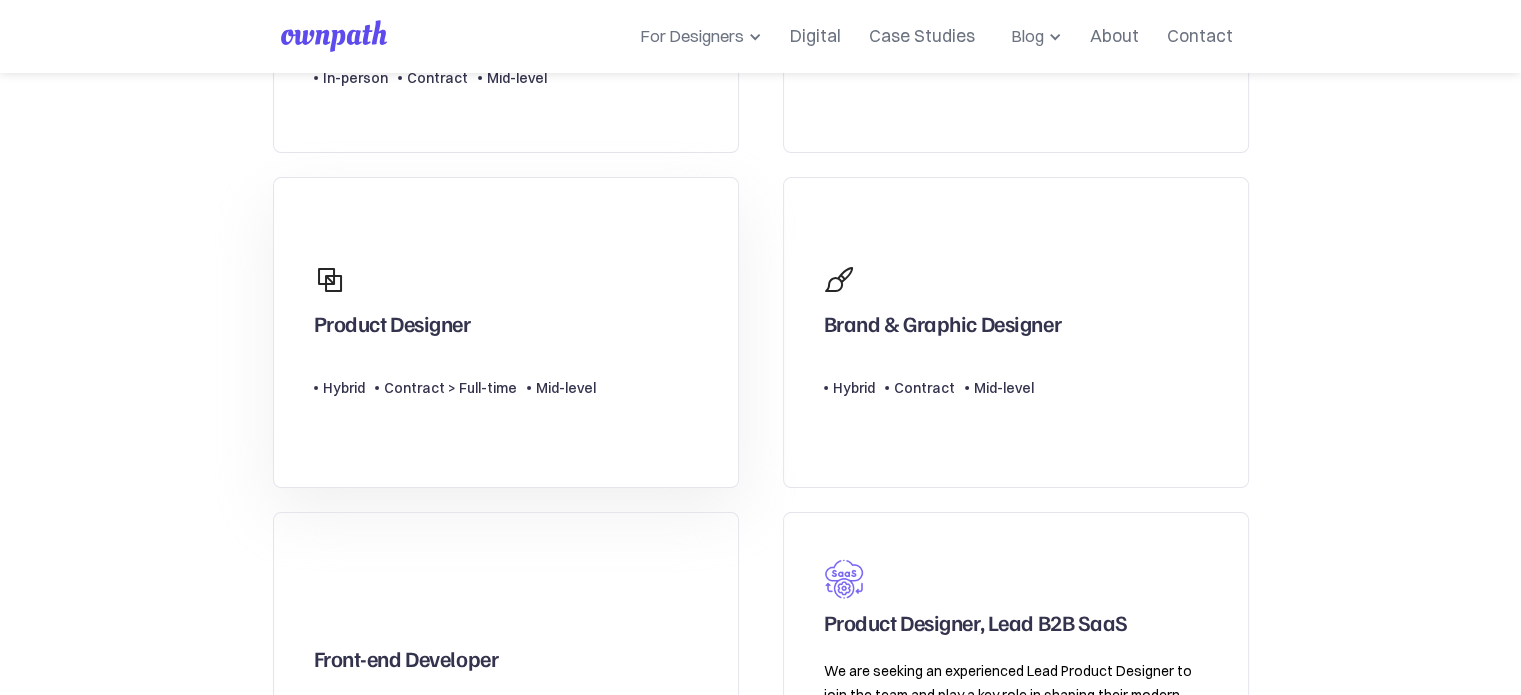 click on "Product Designer Type Level Hybrid Contract > Full-time Mid-level" at bounding box center [455, 332] 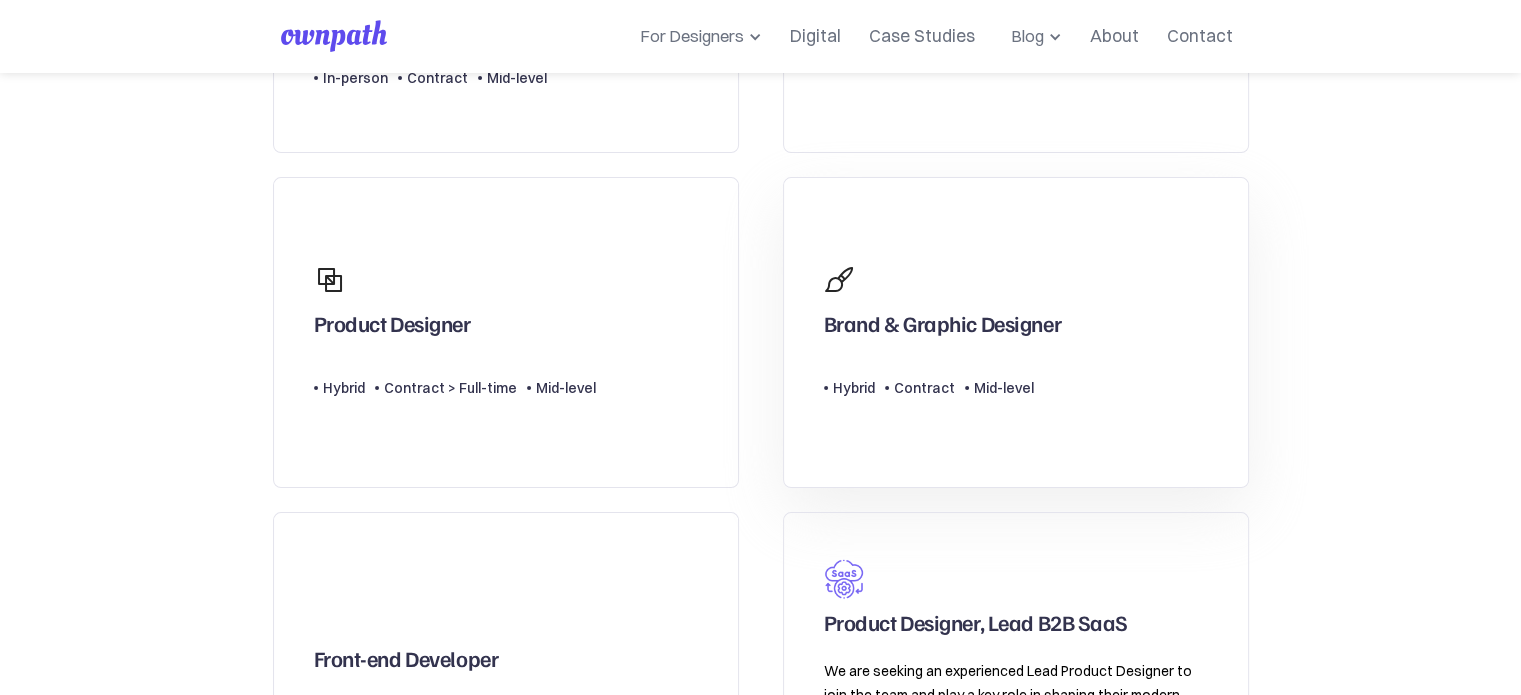 click on "Brand & Graphic Designer" at bounding box center (942, 328) 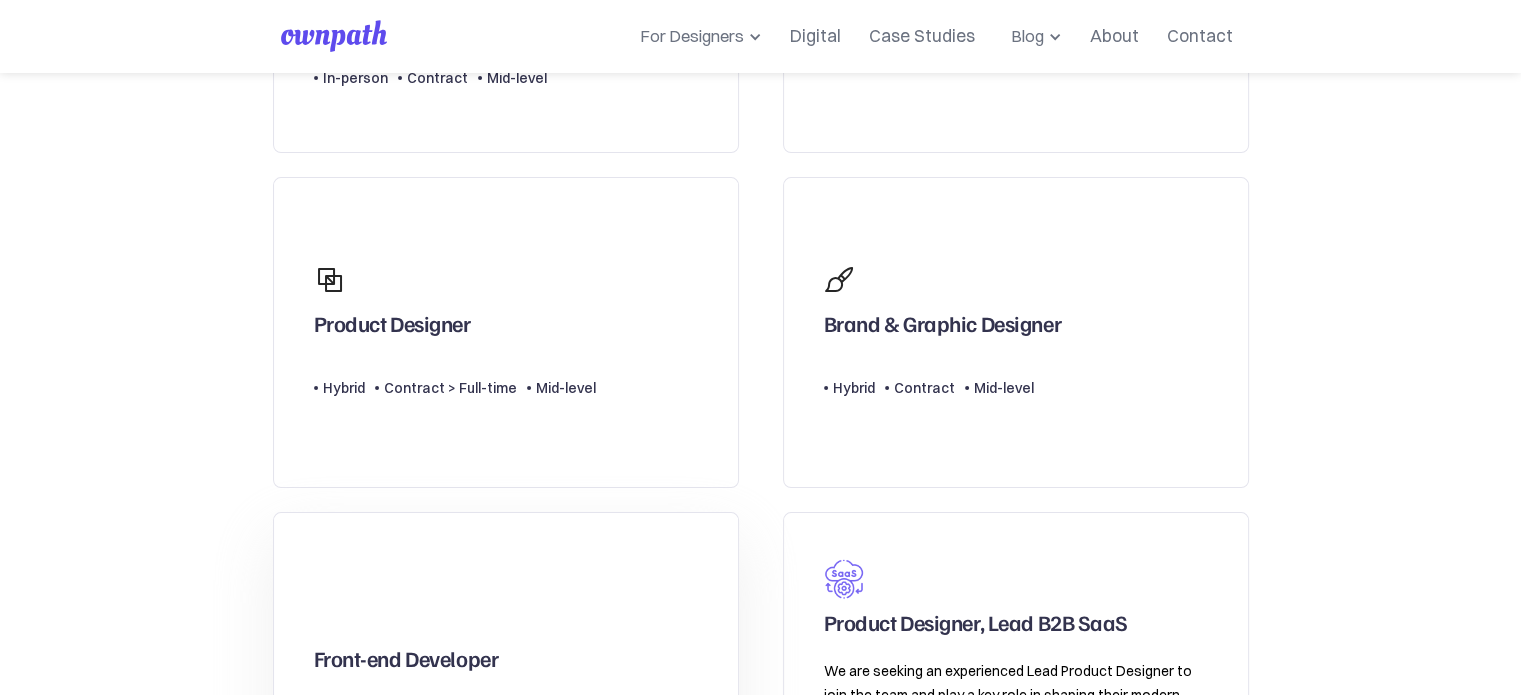 click on "Front-end Developer Type Level Hybrid Contract > Full-time Mid-level" at bounding box center (506, 667) 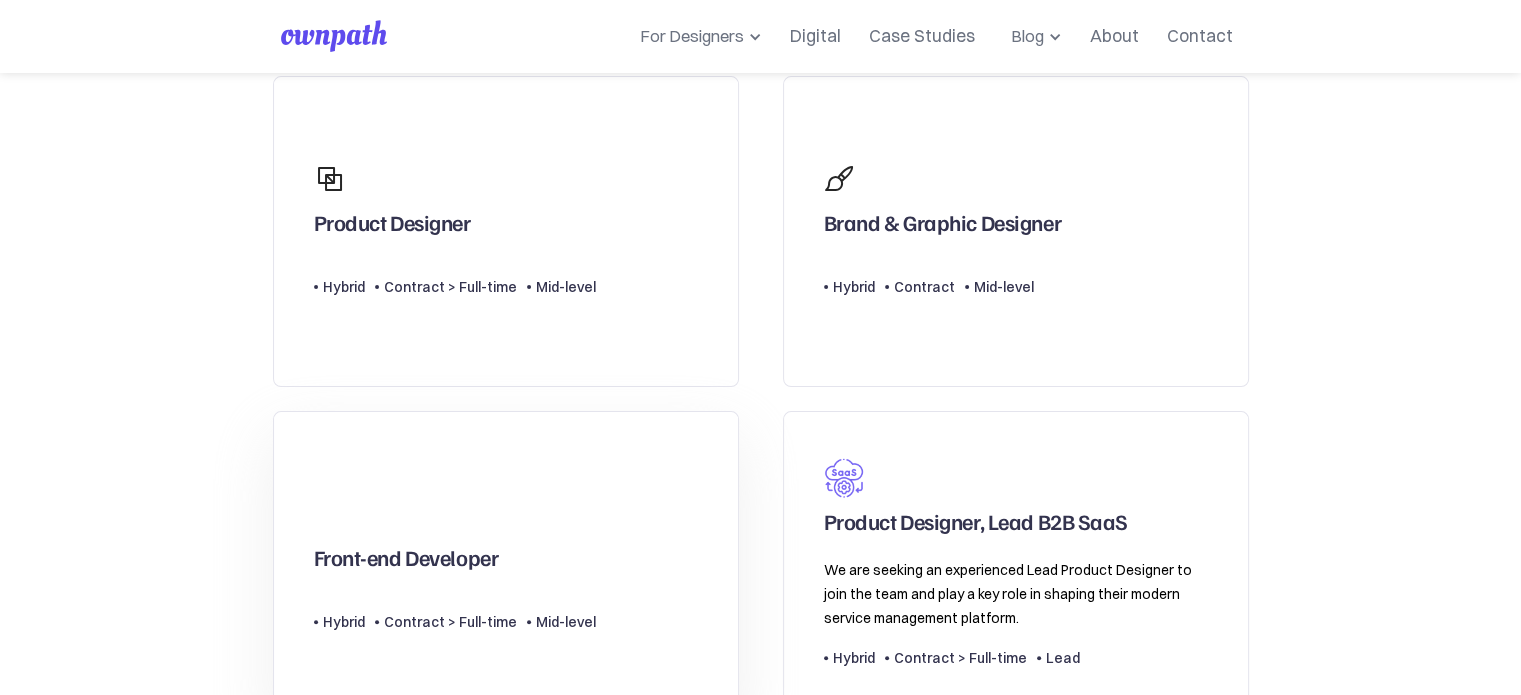 scroll, scrollTop: 600, scrollLeft: 0, axis: vertical 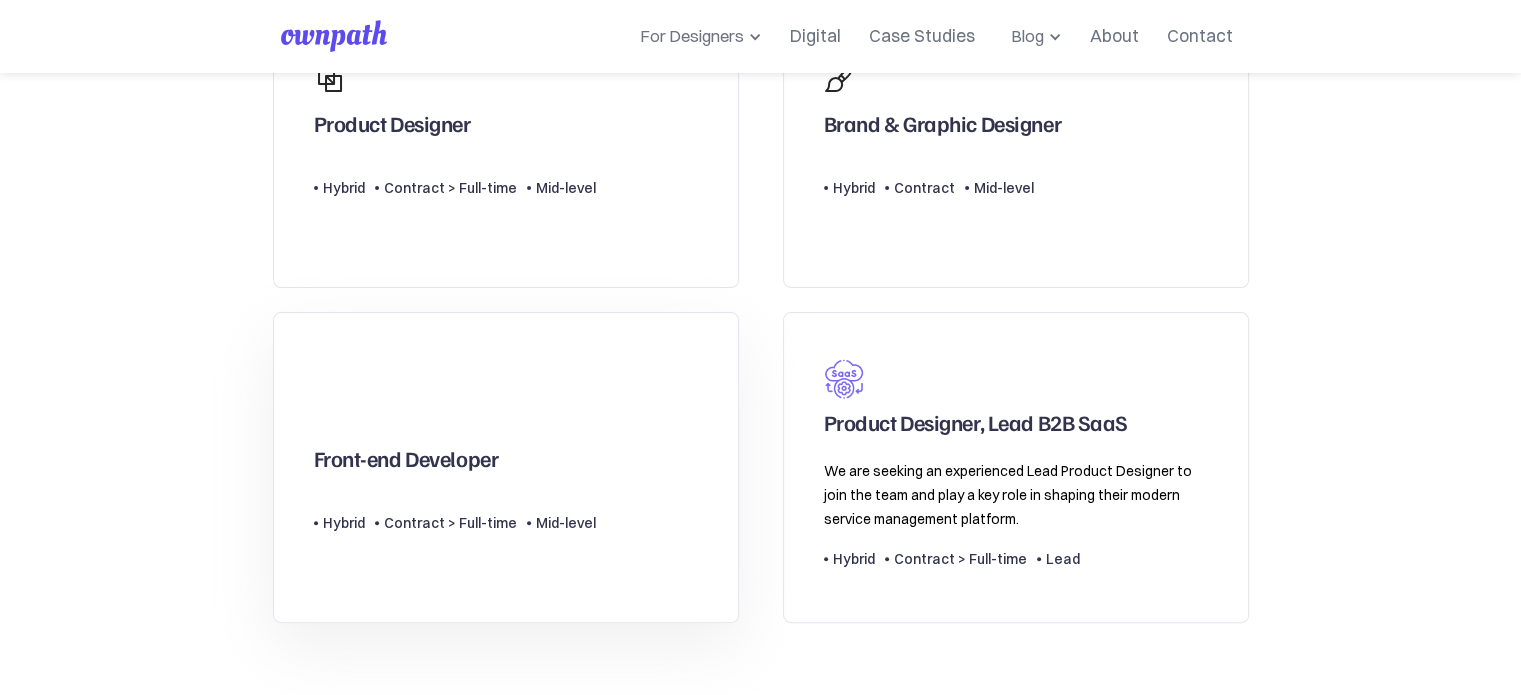 click on "Type Level Hybrid Contract > Full-time Mid-level" at bounding box center [455, 515] 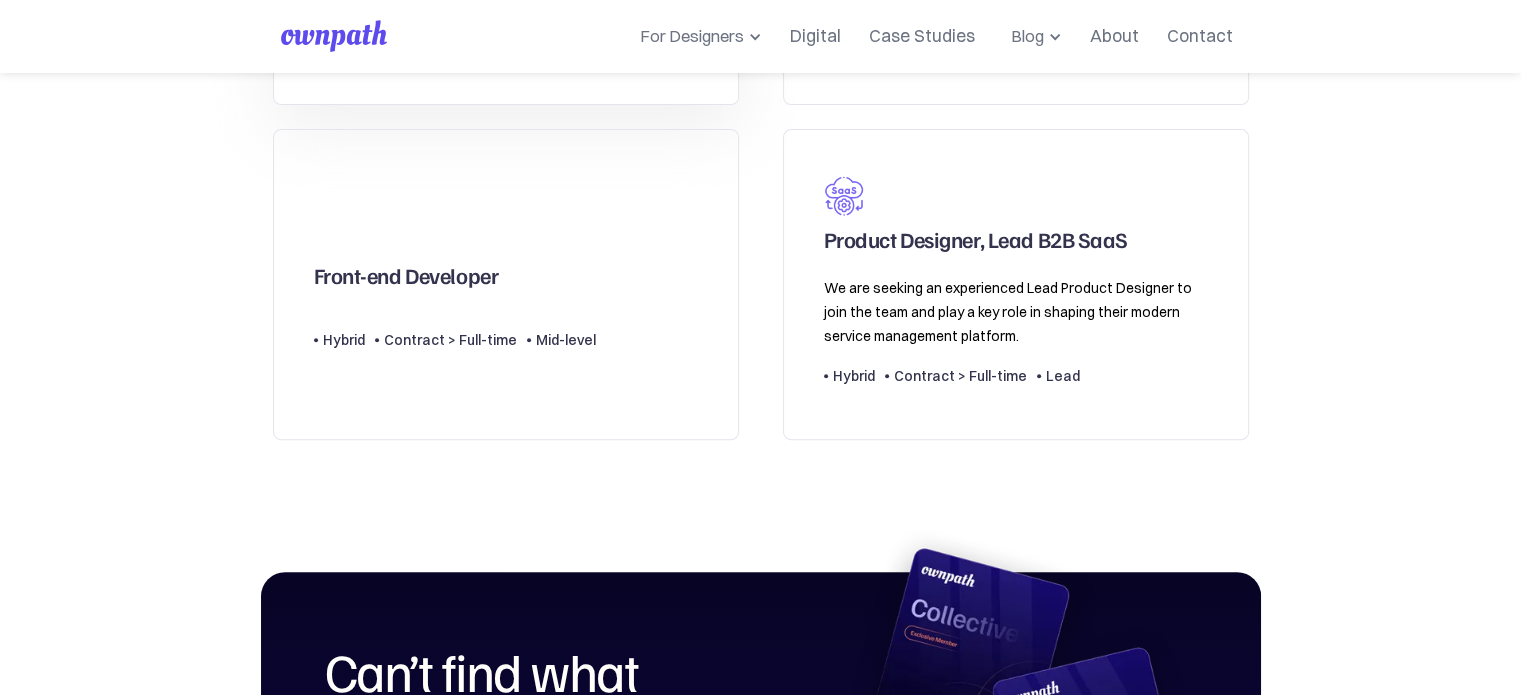 scroll, scrollTop: 800, scrollLeft: 0, axis: vertical 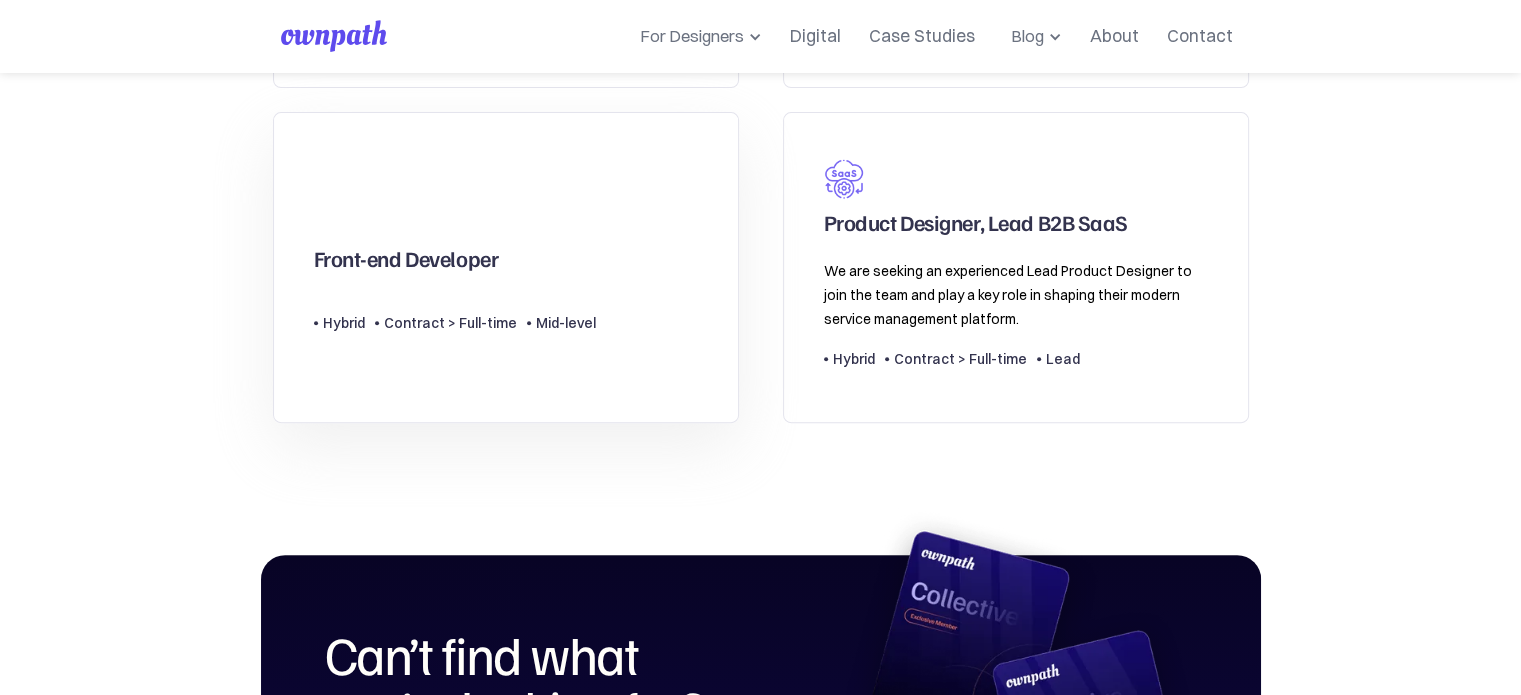 click on "Mid-level" at bounding box center [566, 323] 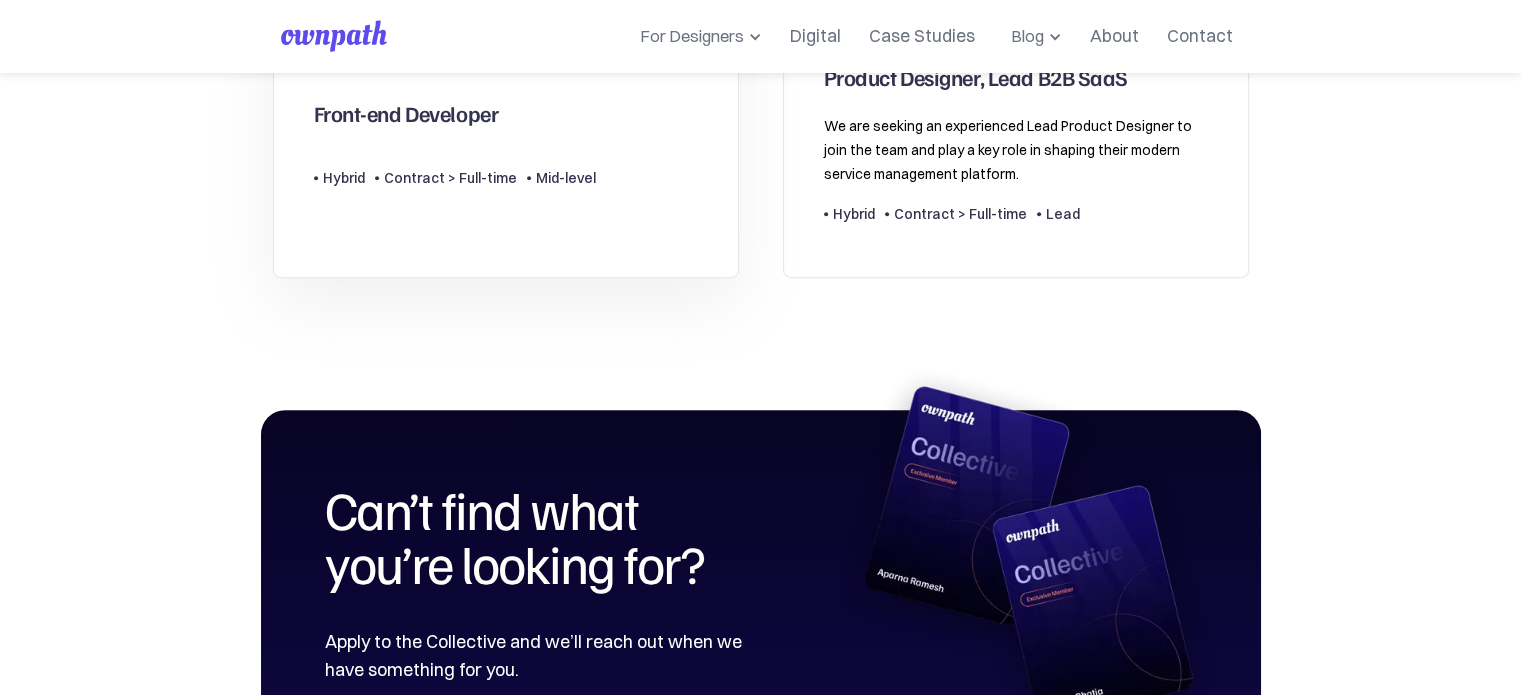 scroll, scrollTop: 1200, scrollLeft: 0, axis: vertical 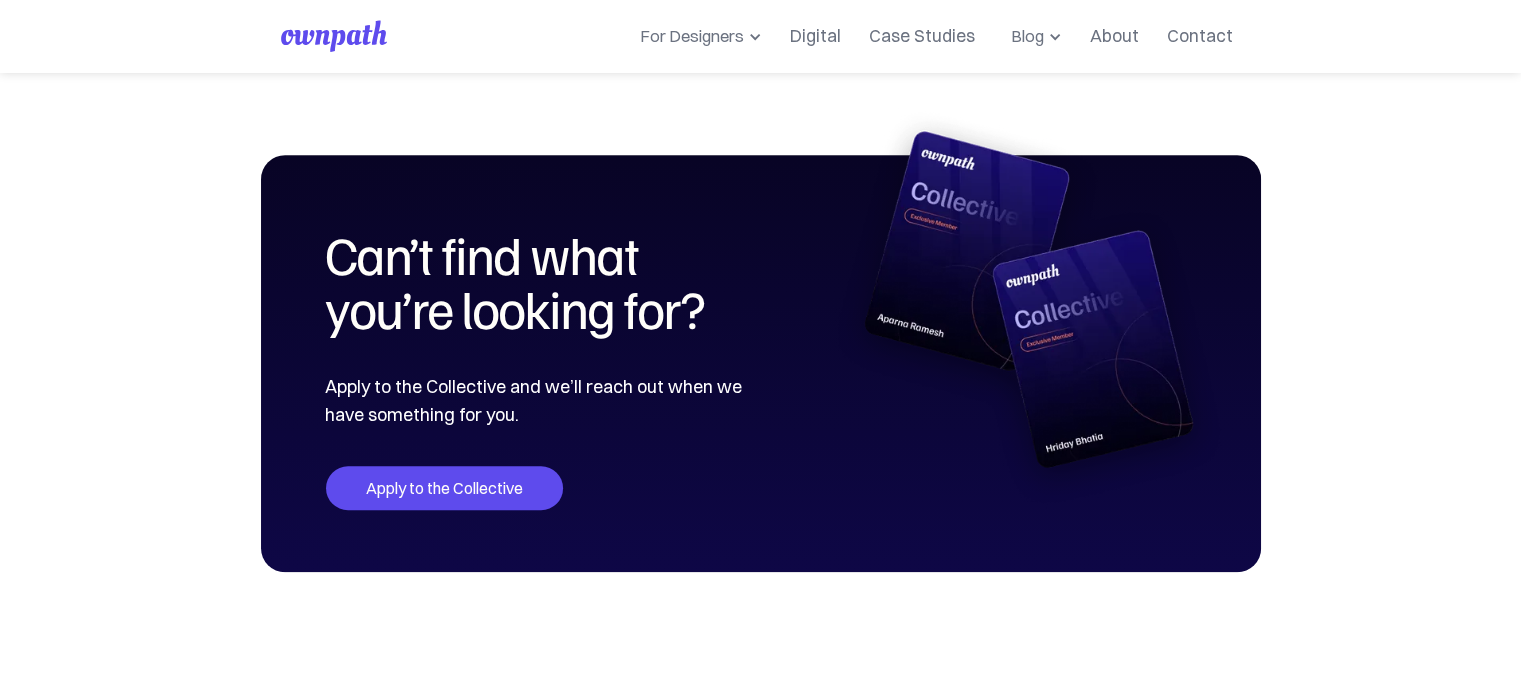 click on "Apply to the Collective" at bounding box center (444, 488) 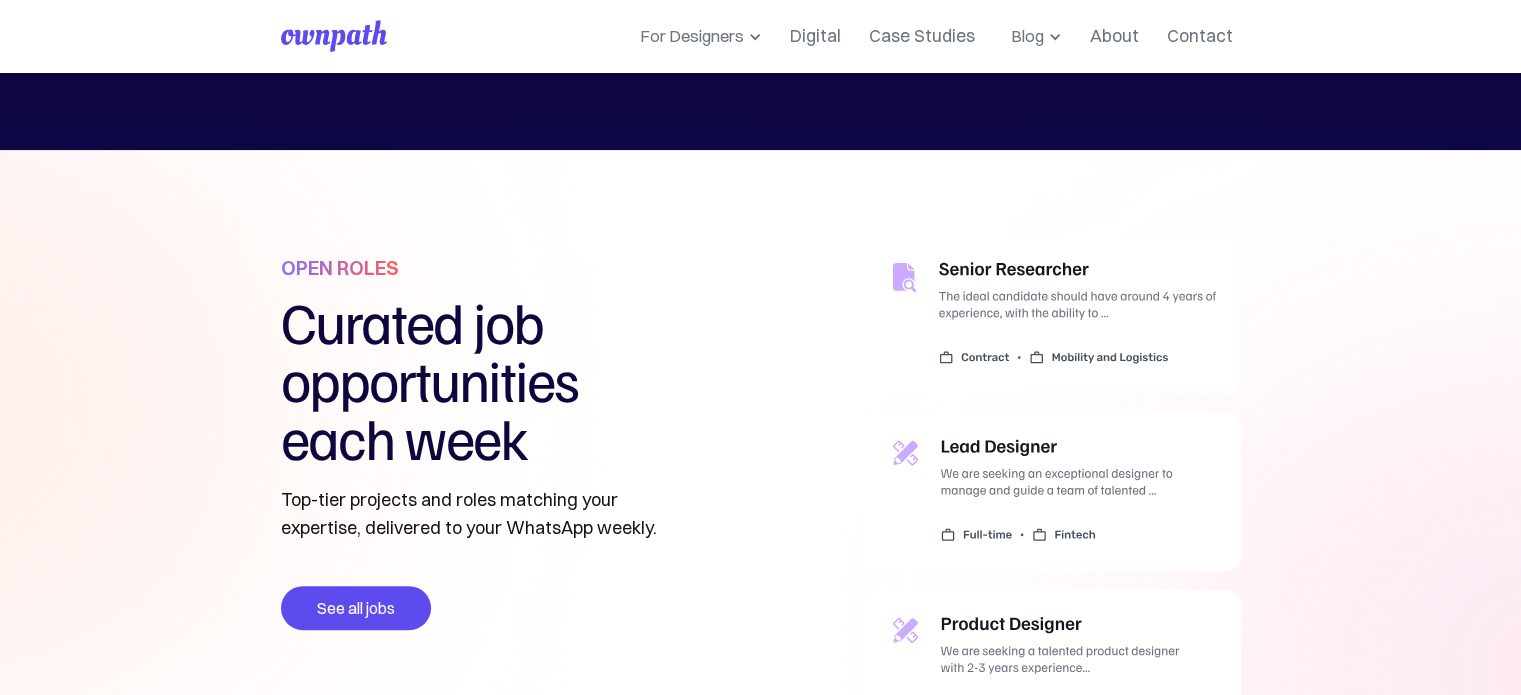 scroll, scrollTop: 700, scrollLeft: 0, axis: vertical 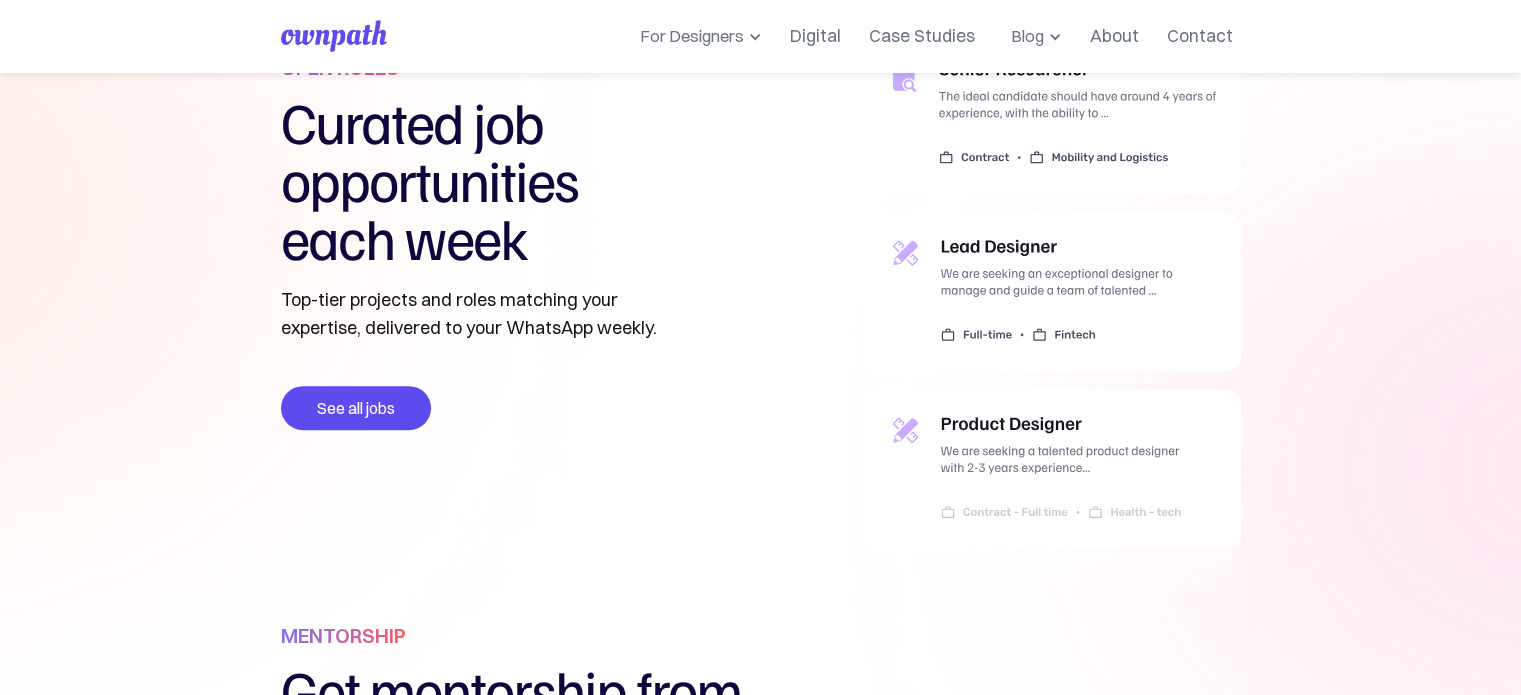 click at bounding box center (1052, 328) 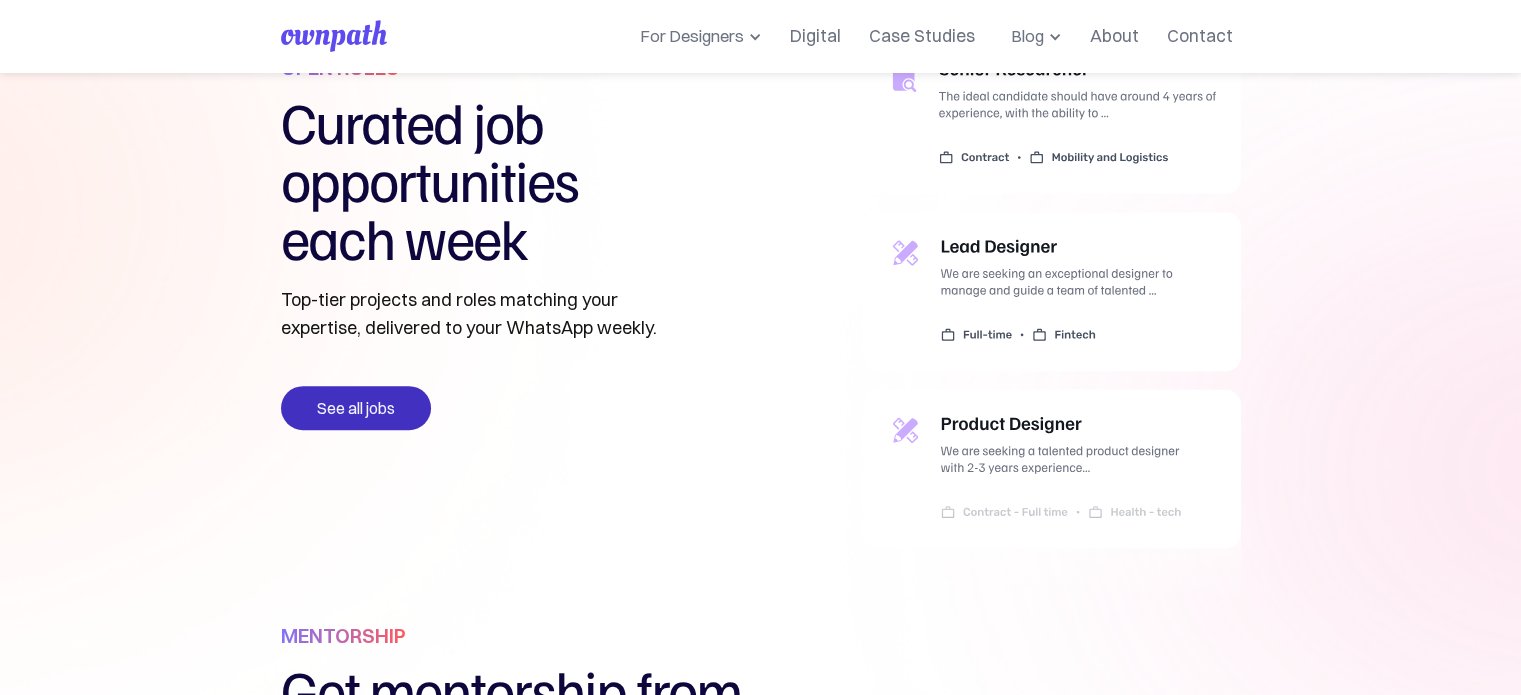 click on "See all jobs" at bounding box center [356, 408] 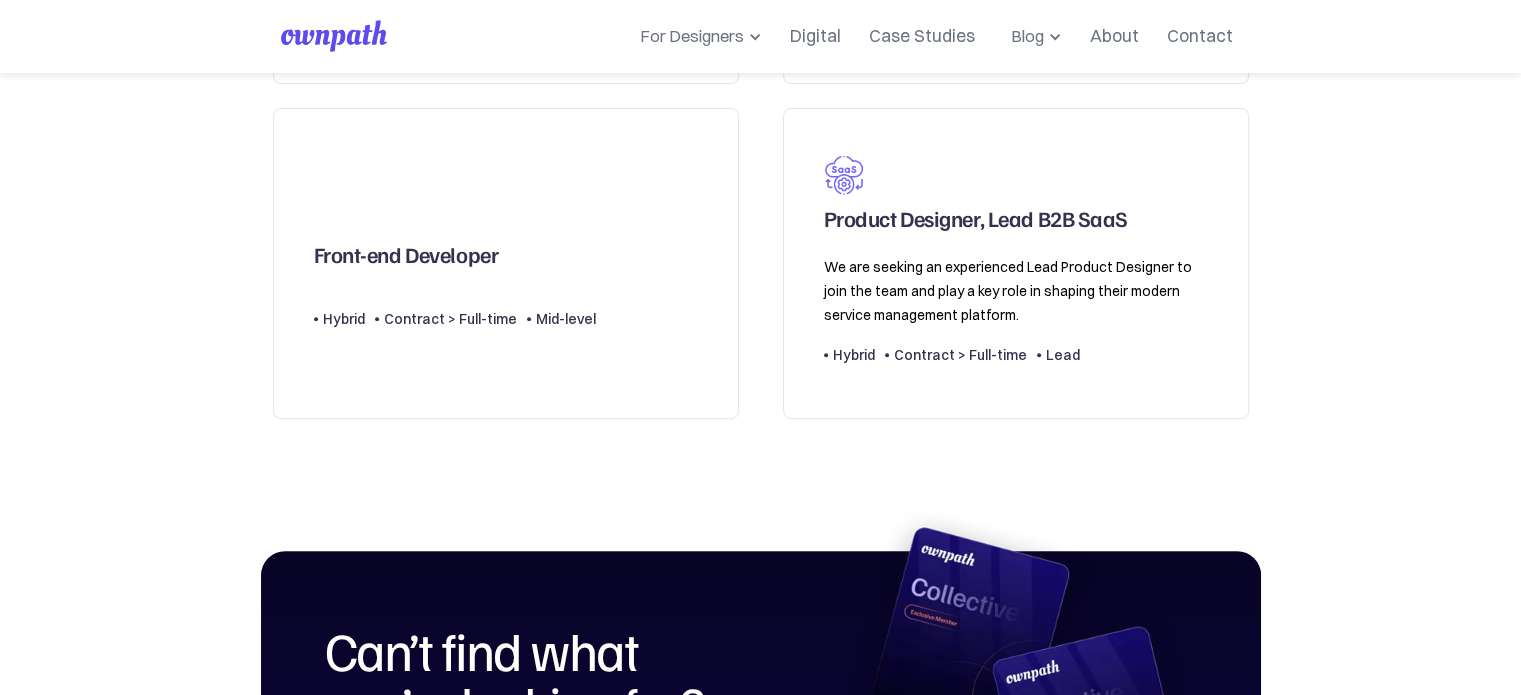 scroll, scrollTop: 800, scrollLeft: 0, axis: vertical 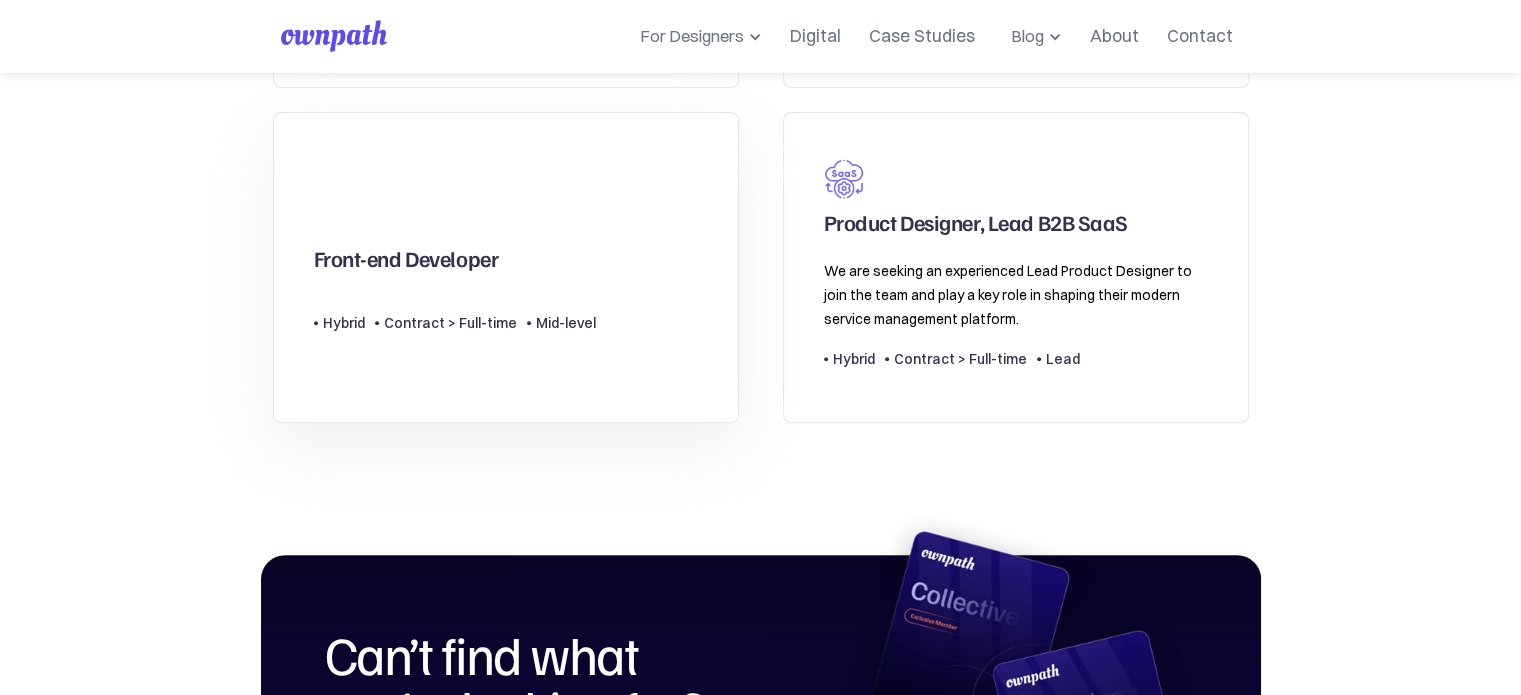 click on "Type Level Hybrid Contract > Full-time Mid-level" at bounding box center [455, 315] 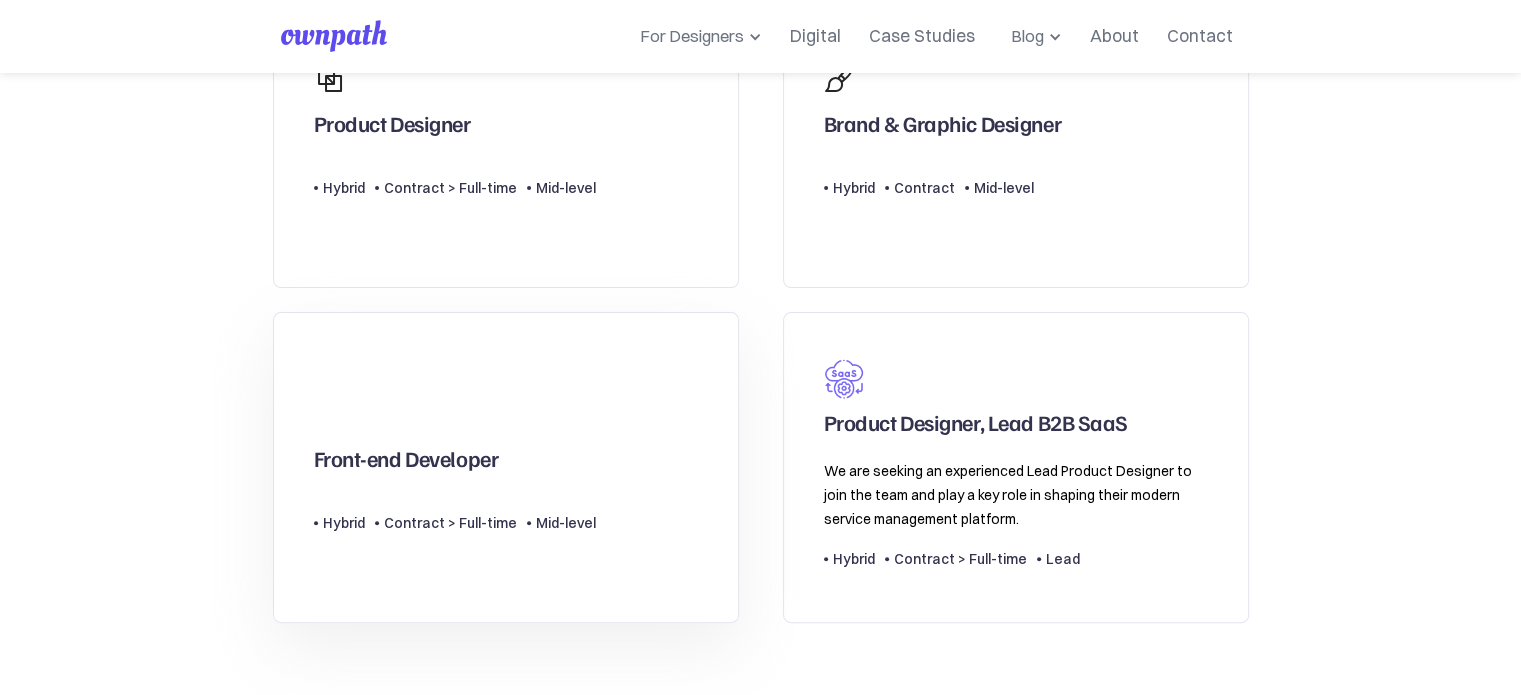 click on "Front-end Developer" at bounding box center (455, 433) 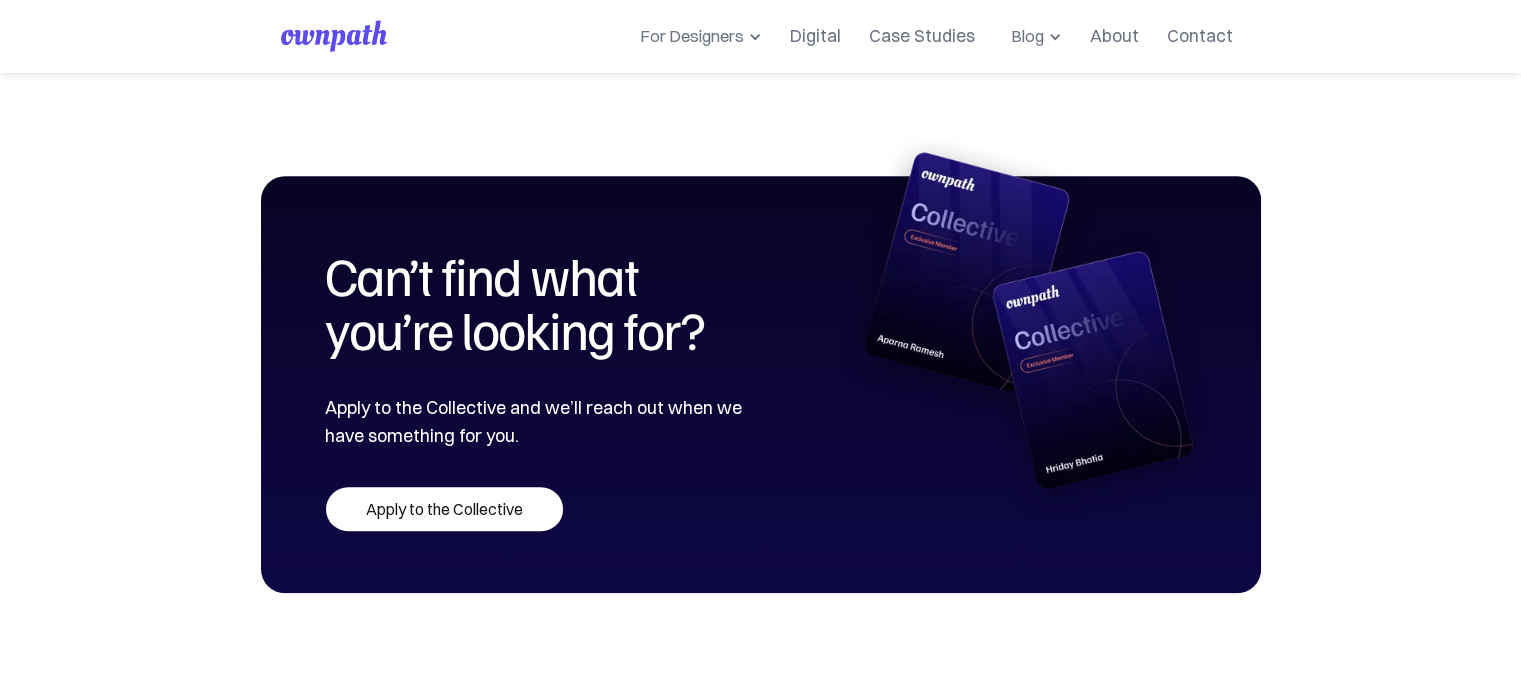 scroll, scrollTop: 1300, scrollLeft: 0, axis: vertical 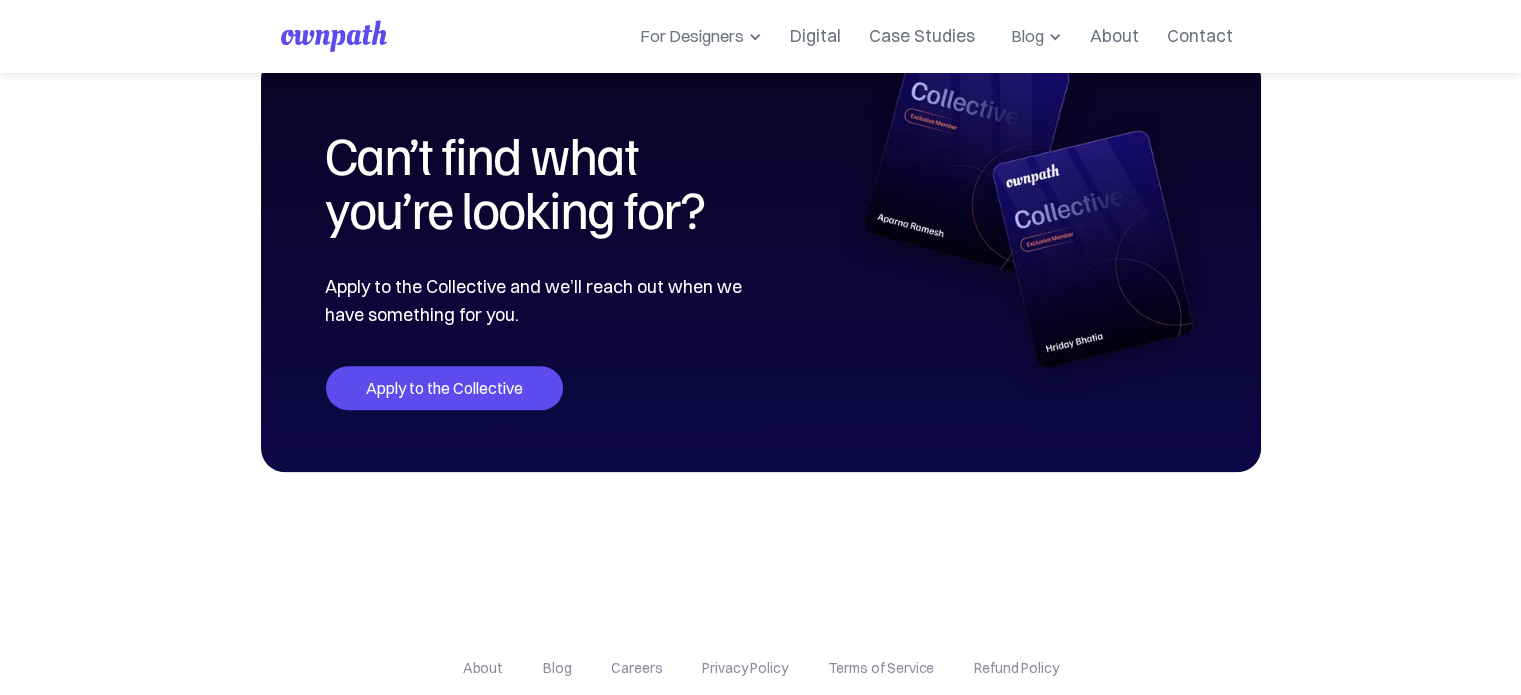 click on "Apply to the Collective" at bounding box center (444, 388) 